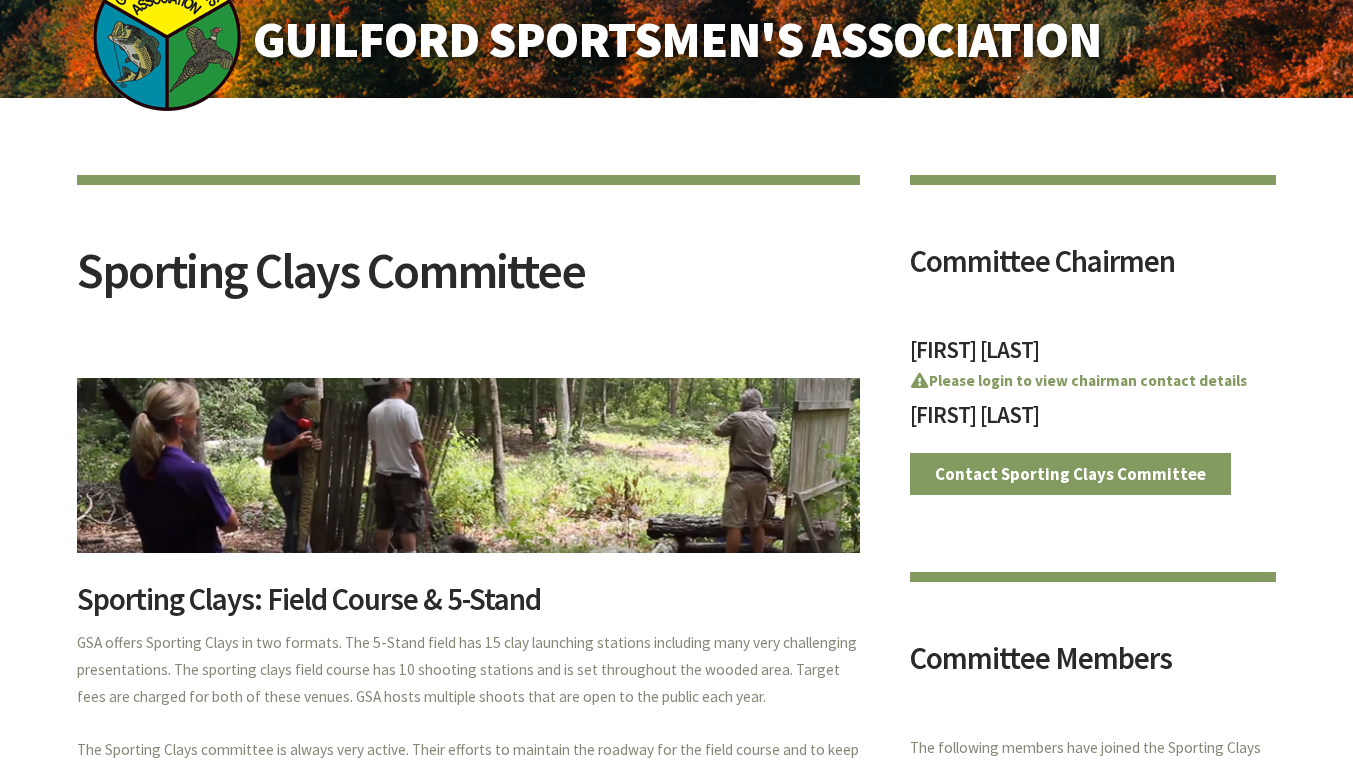 scroll, scrollTop: 0, scrollLeft: 0, axis: both 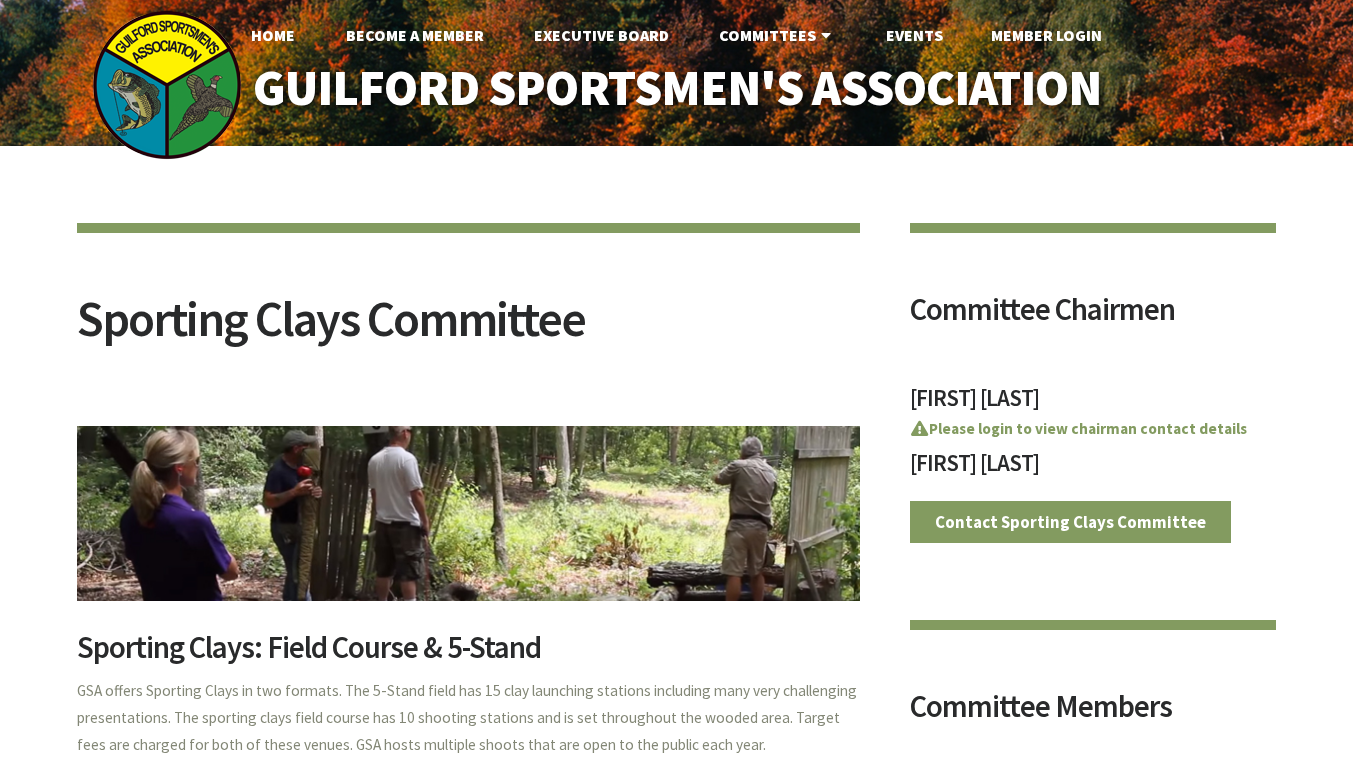 click on "Become A Member" at bounding box center (415, 35) 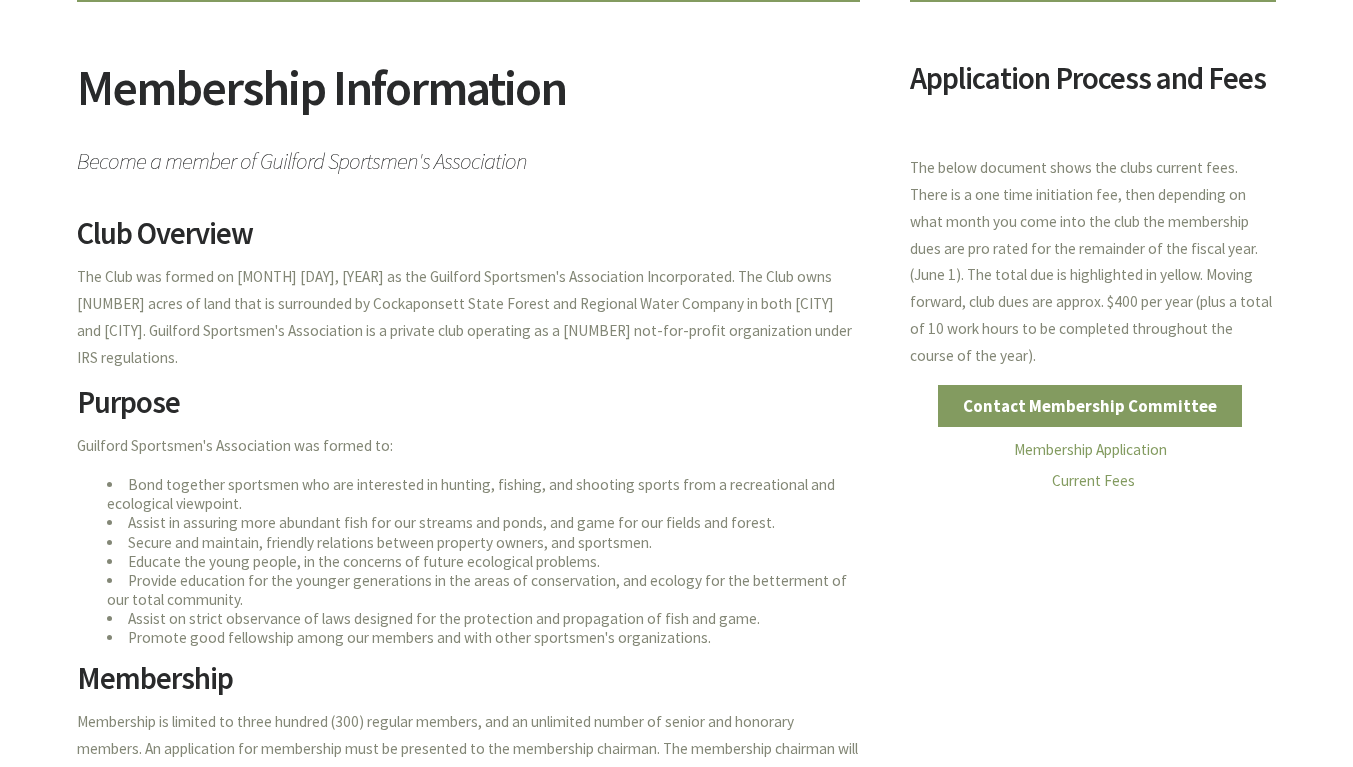 scroll, scrollTop: 92, scrollLeft: 0, axis: vertical 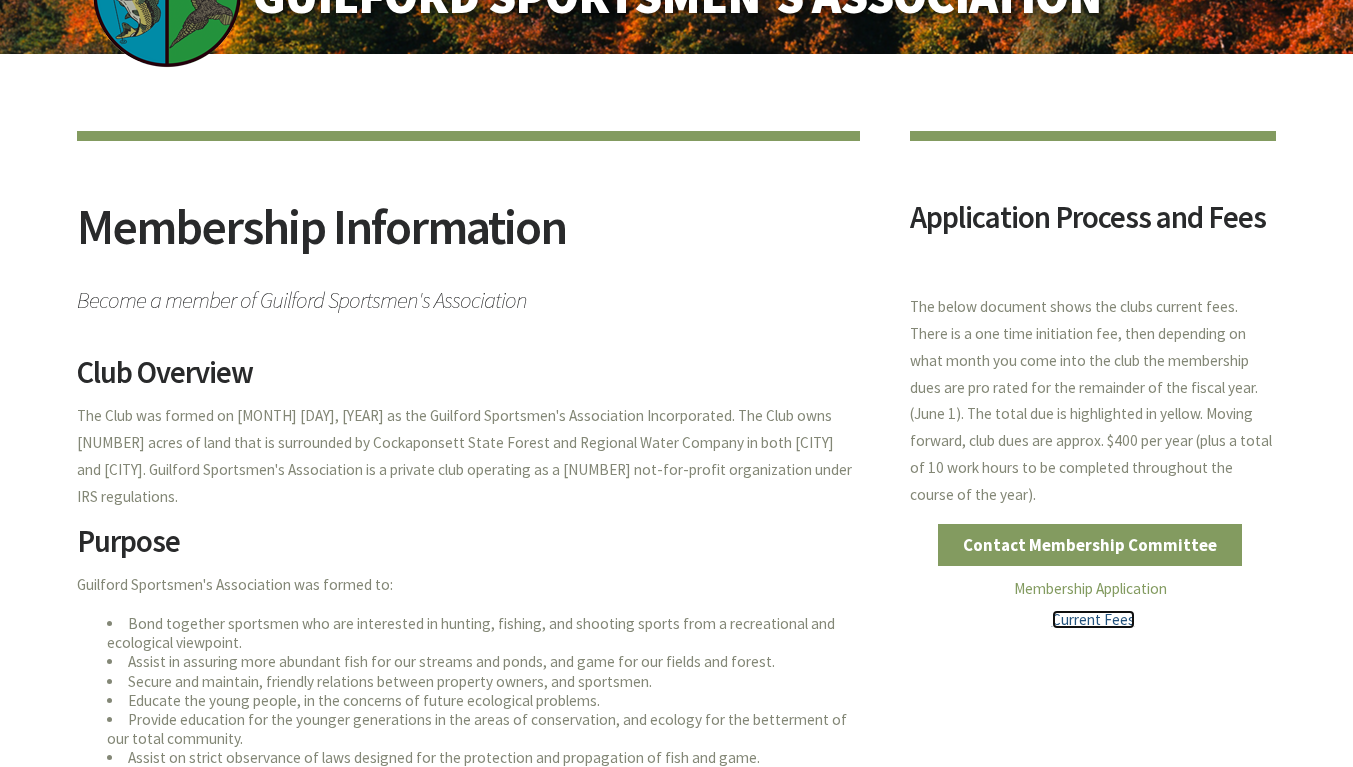 click on "Current Fees" at bounding box center (1093, 619) 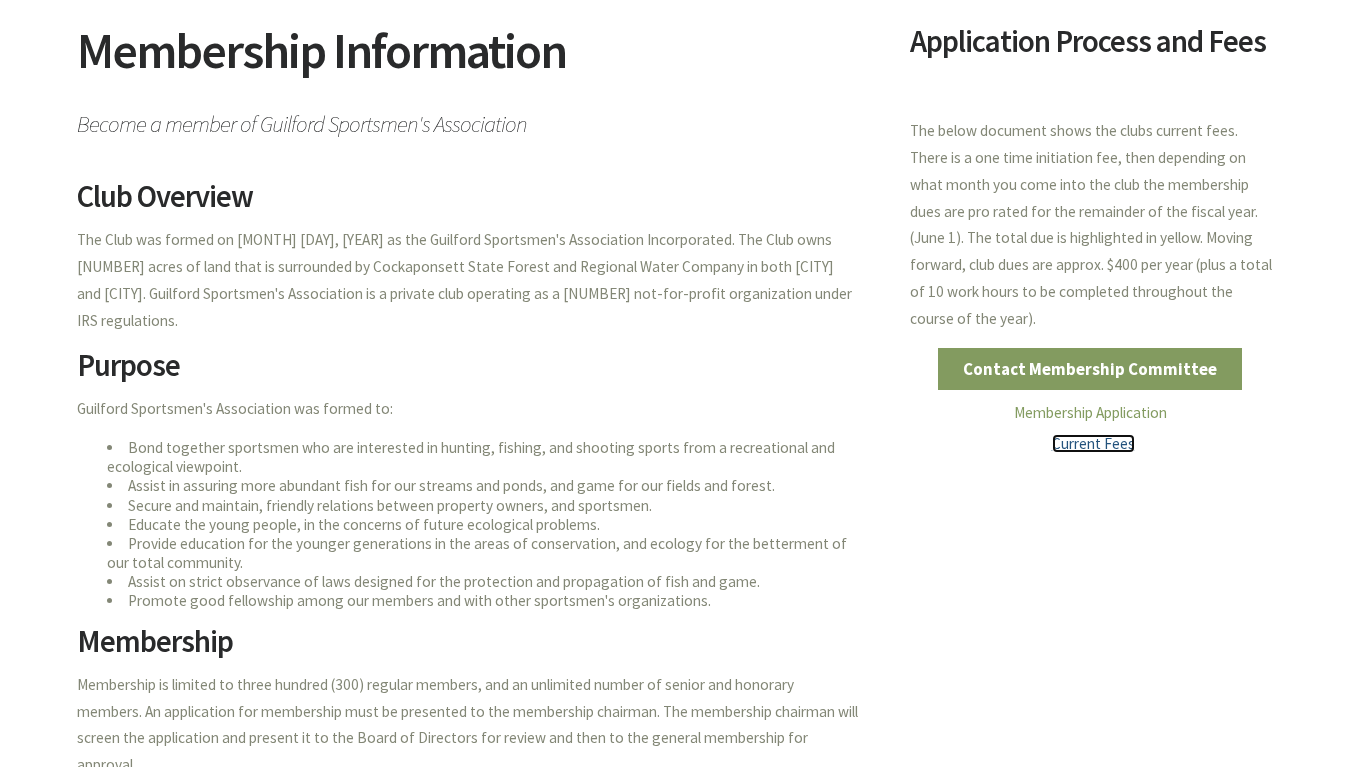 scroll, scrollTop: 0, scrollLeft: 0, axis: both 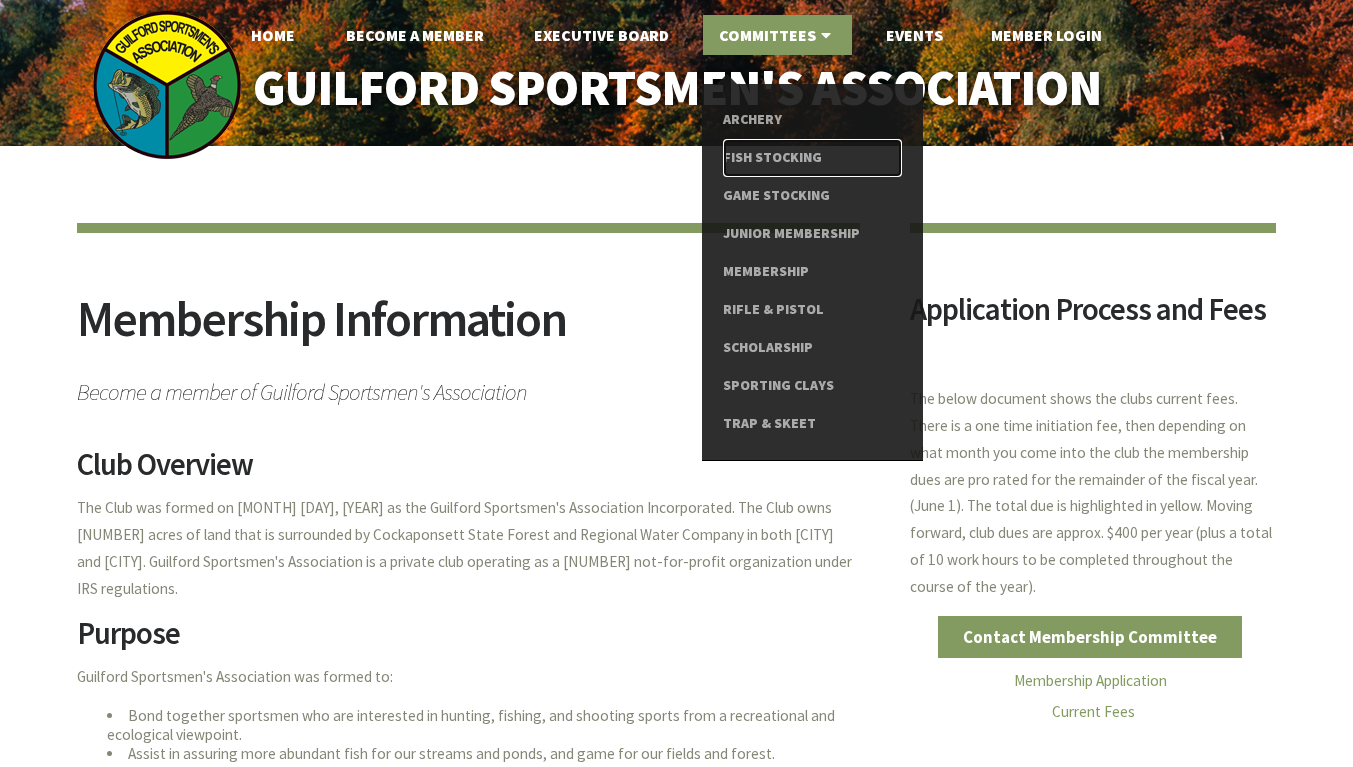 click on "Fish Stocking" at bounding box center (812, 158) 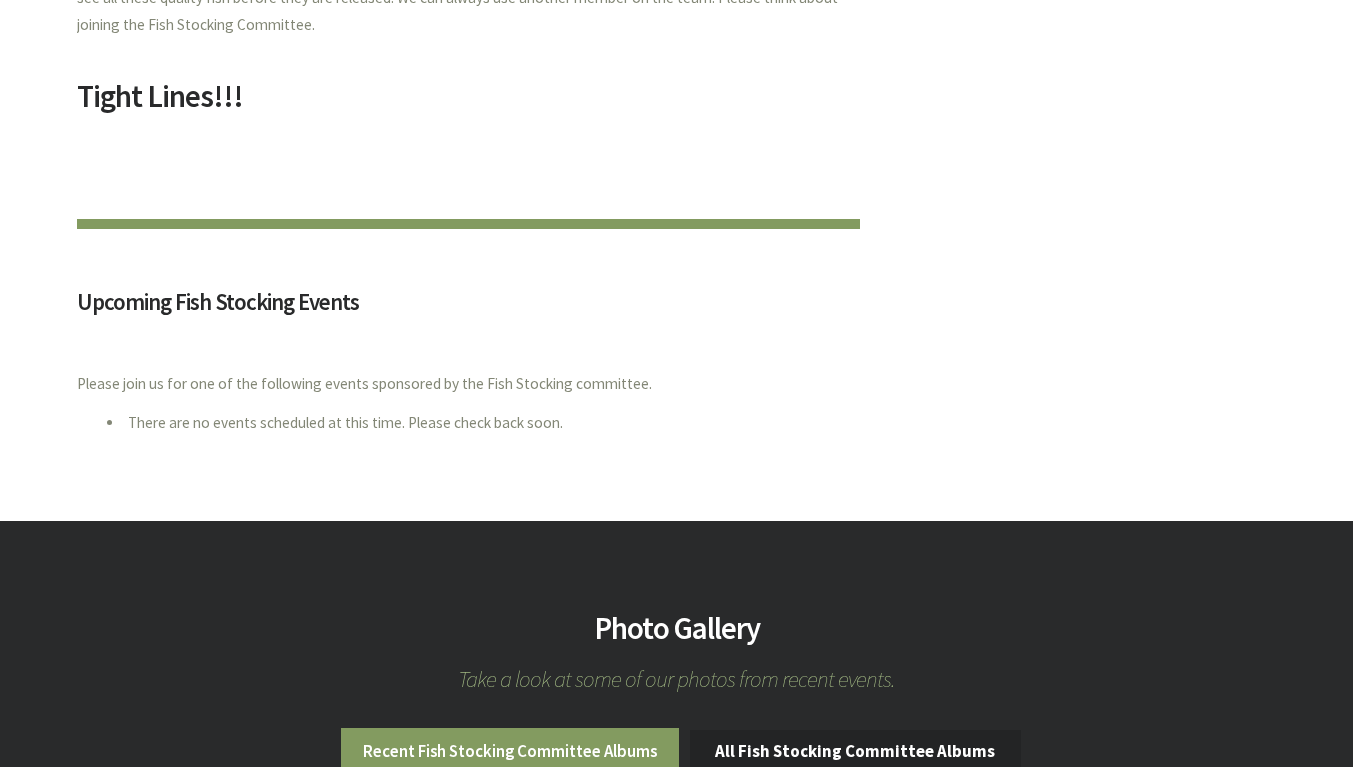 scroll, scrollTop: 1300, scrollLeft: 0, axis: vertical 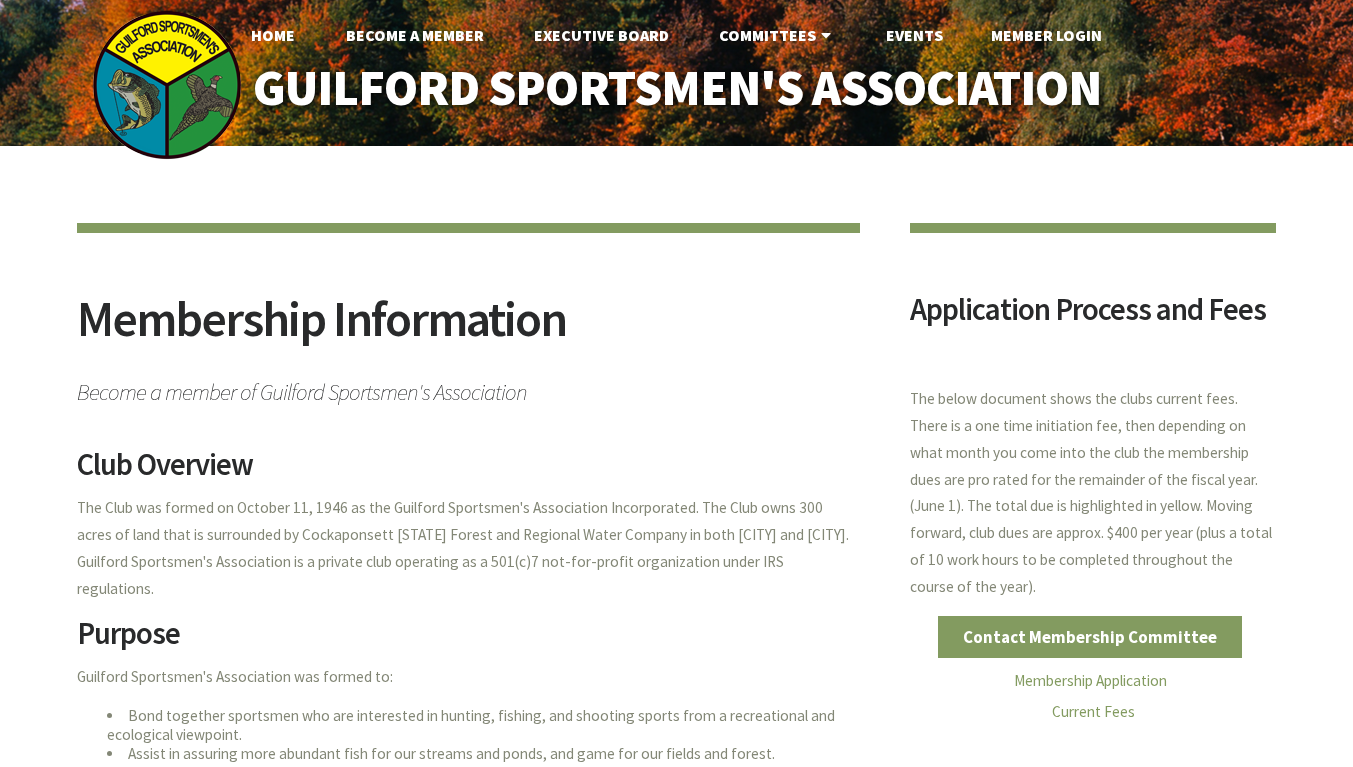 click on "Events" at bounding box center [914, 35] 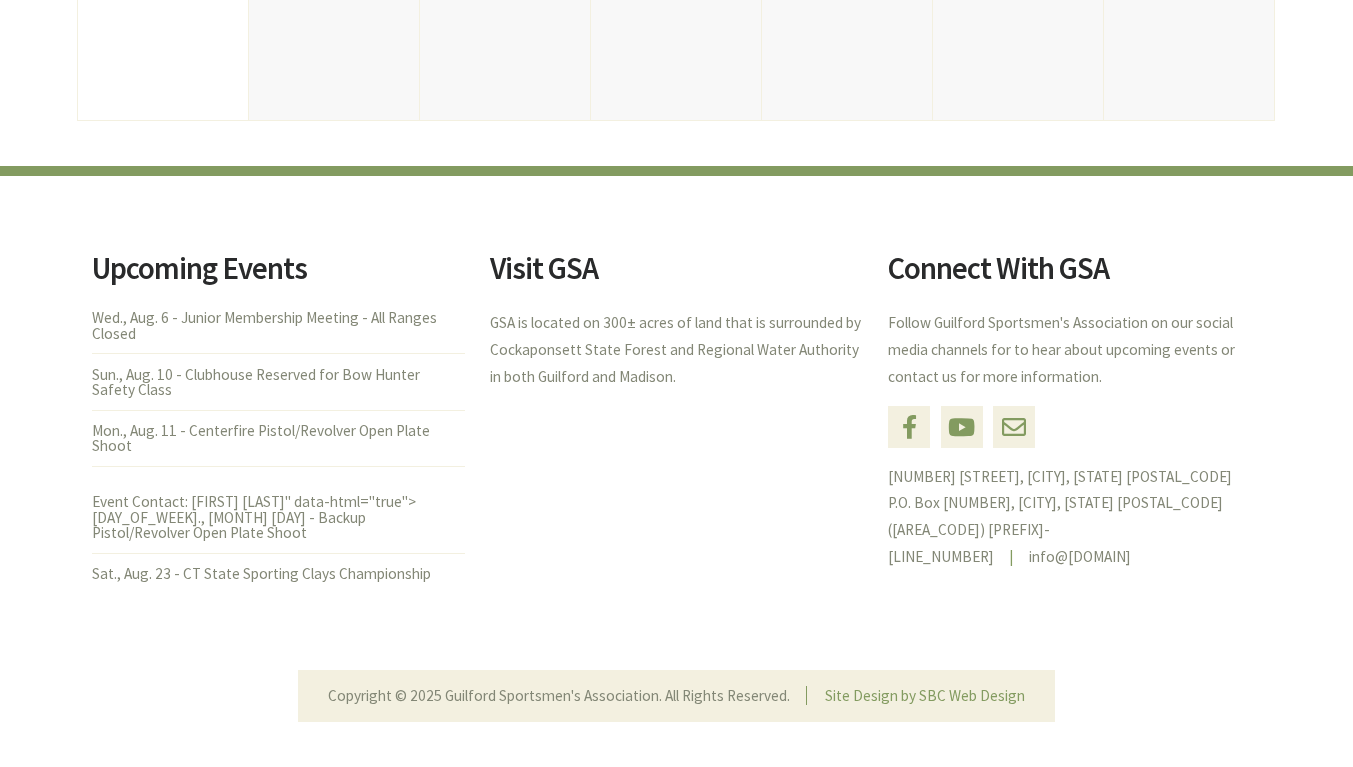 scroll, scrollTop: 1463, scrollLeft: 0, axis: vertical 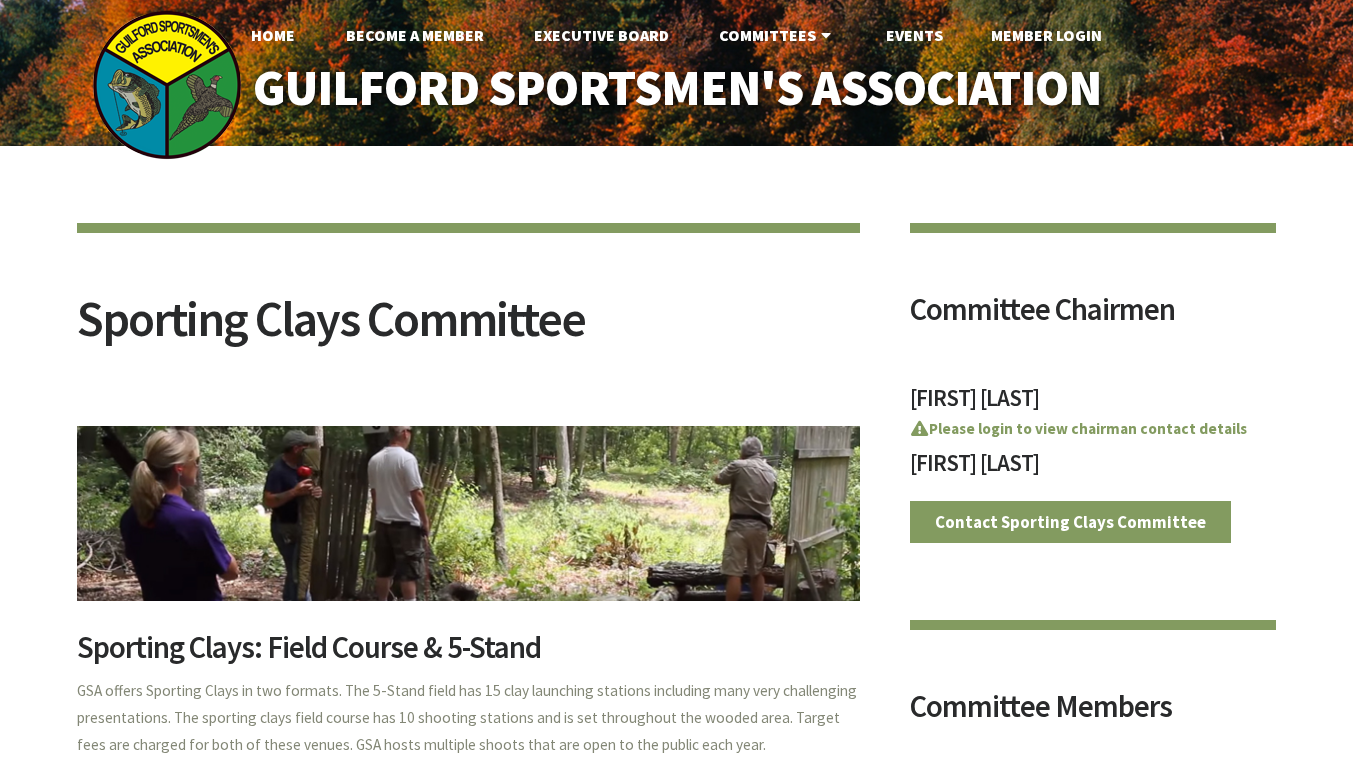 click on "Executive Board" at bounding box center (601, 35) 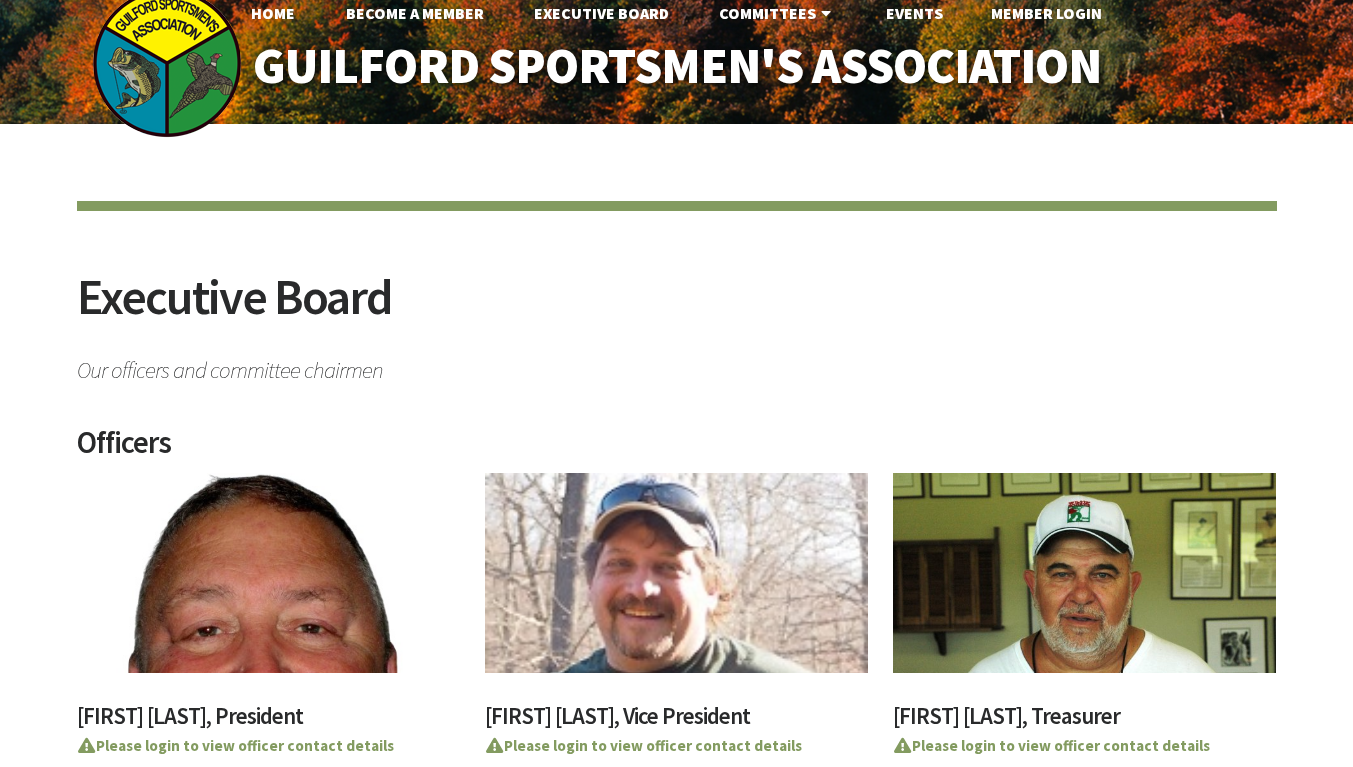 scroll, scrollTop: 0, scrollLeft: 0, axis: both 